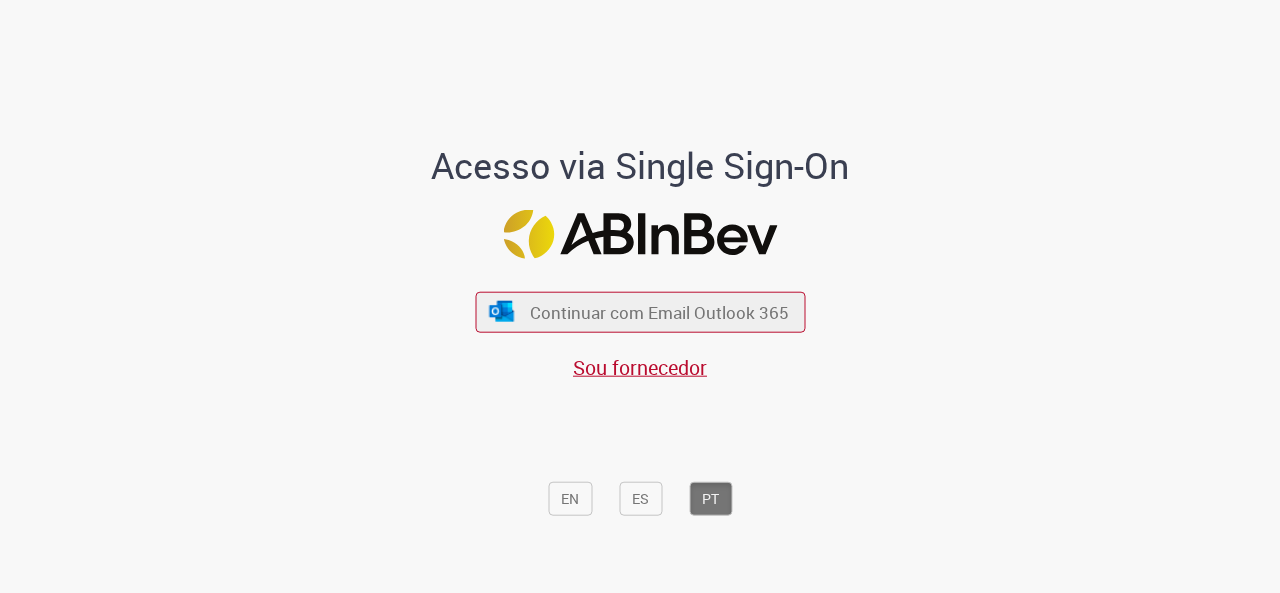 scroll, scrollTop: 0, scrollLeft: 0, axis: both 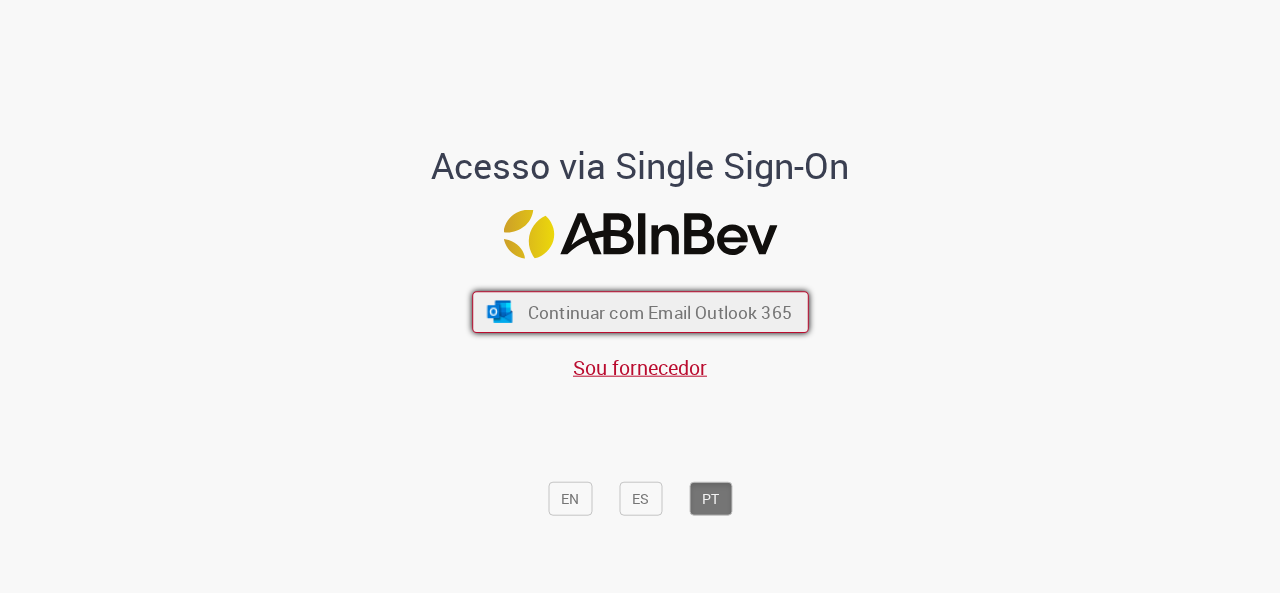 drag, startPoint x: 606, startPoint y: 343, endPoint x: 626, endPoint y: 309, distance: 39.446167 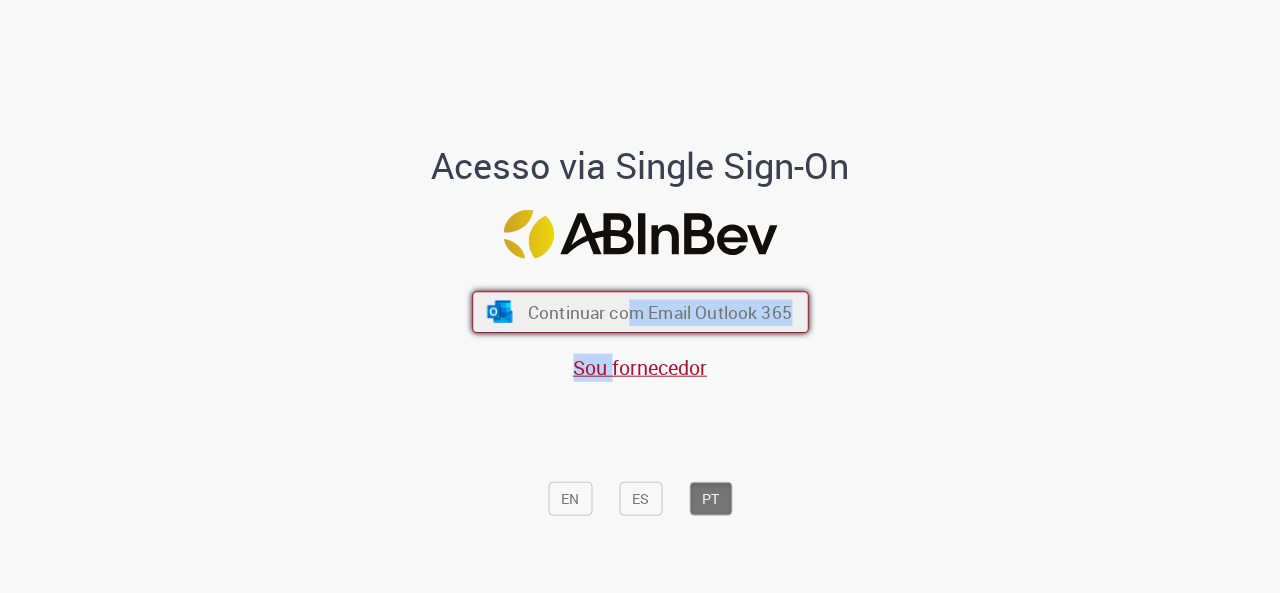 click on "Continuar com Email Outlook 365" at bounding box center [659, 311] 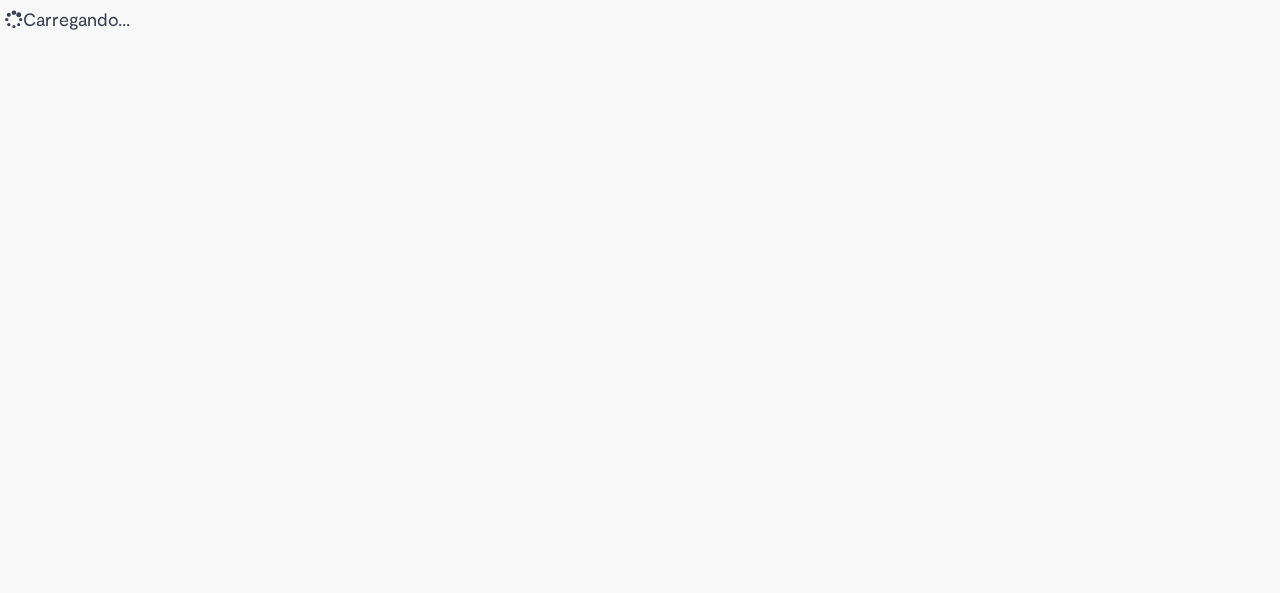 scroll, scrollTop: 0, scrollLeft: 0, axis: both 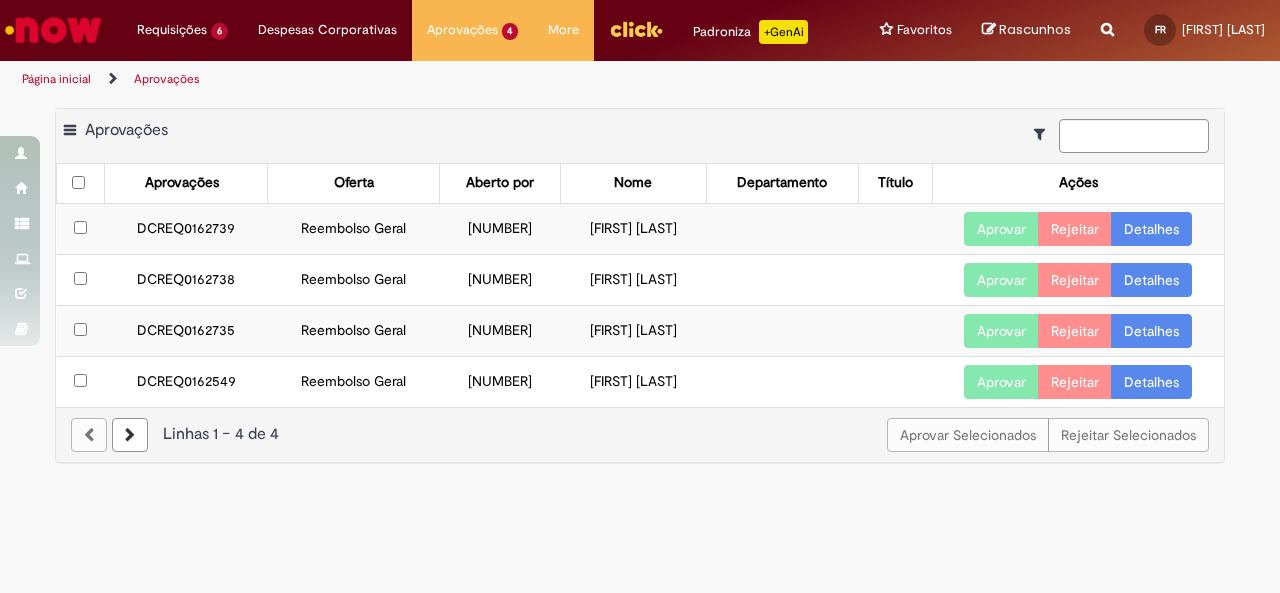 click on "DCREQ0162739" at bounding box center [186, 228] 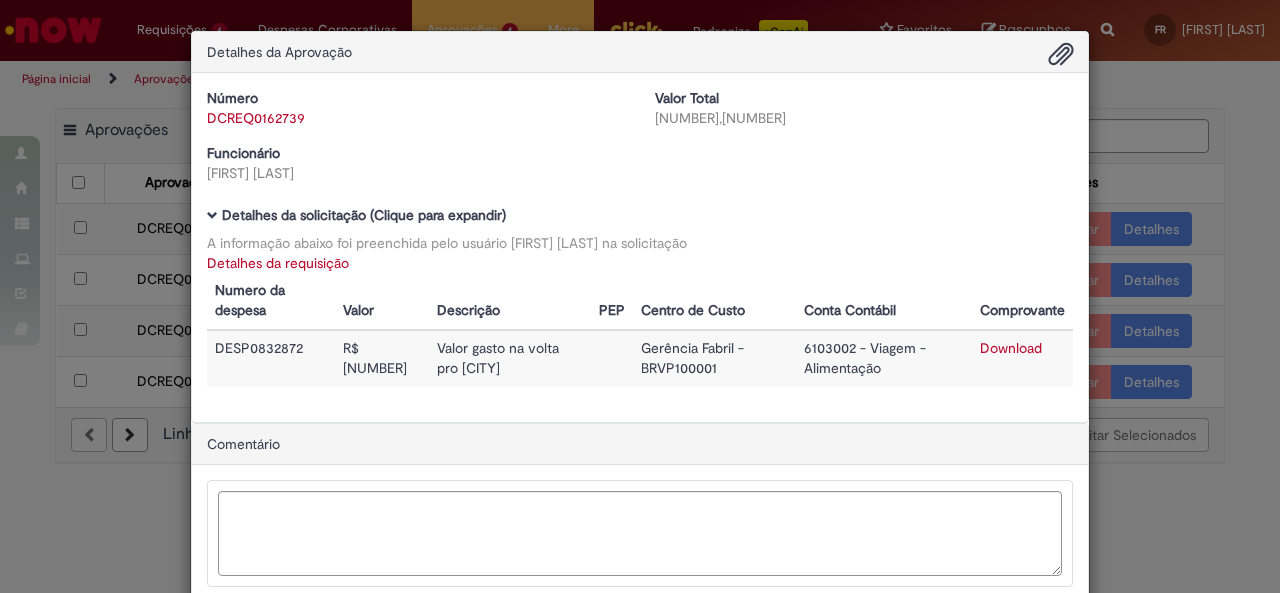 click on "Download" at bounding box center (1011, 348) 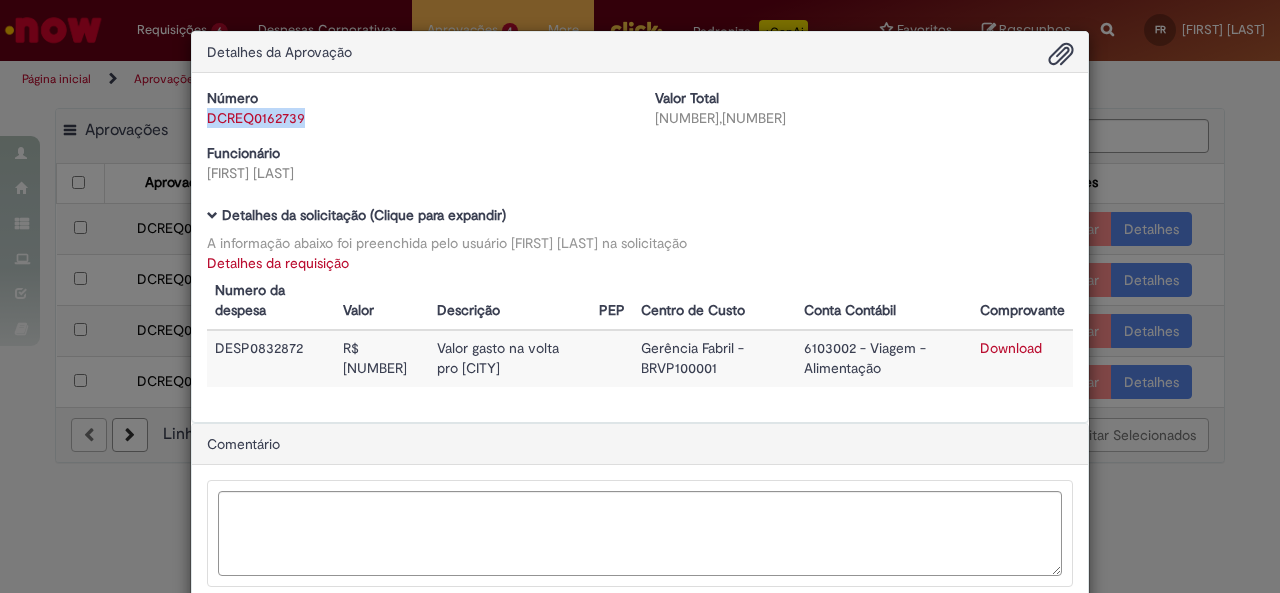 drag, startPoint x: 312, startPoint y: 117, endPoint x: 195, endPoint y: 119, distance: 117.01709 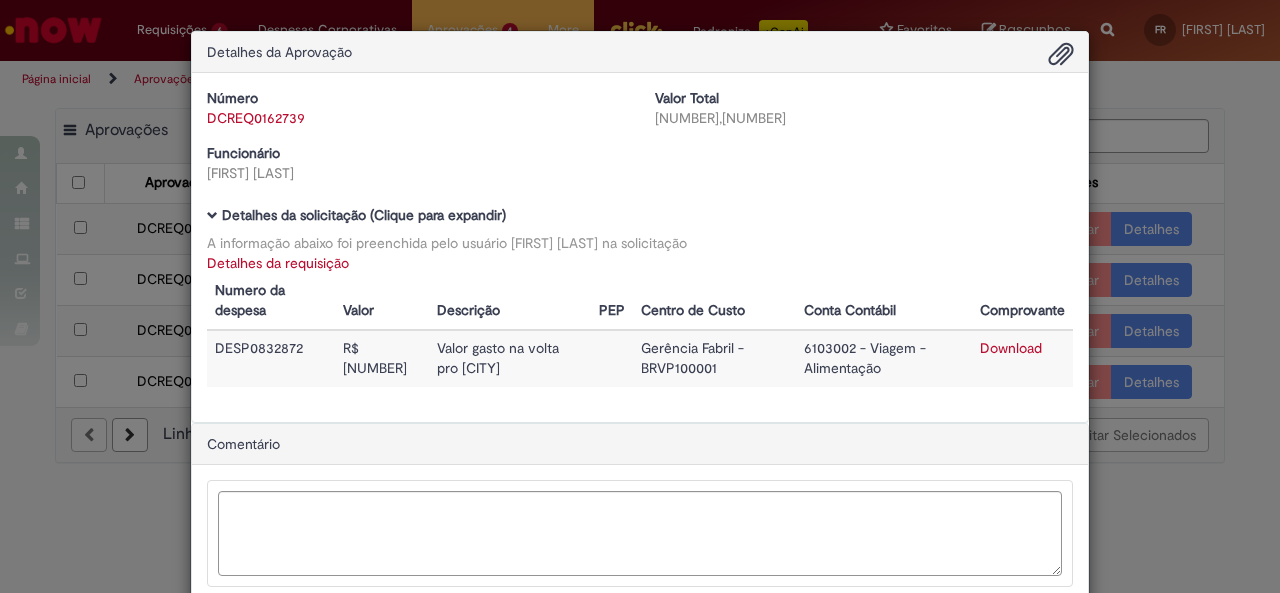 click on "Detalhes da requisição" at bounding box center (278, 263) 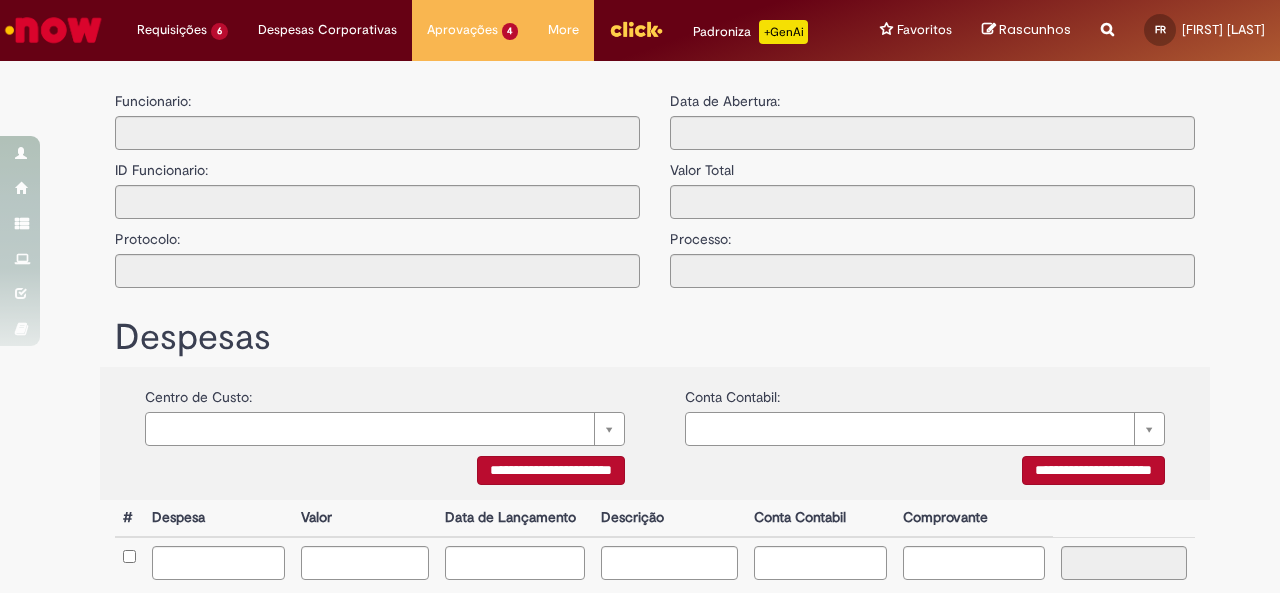 type on "**********" 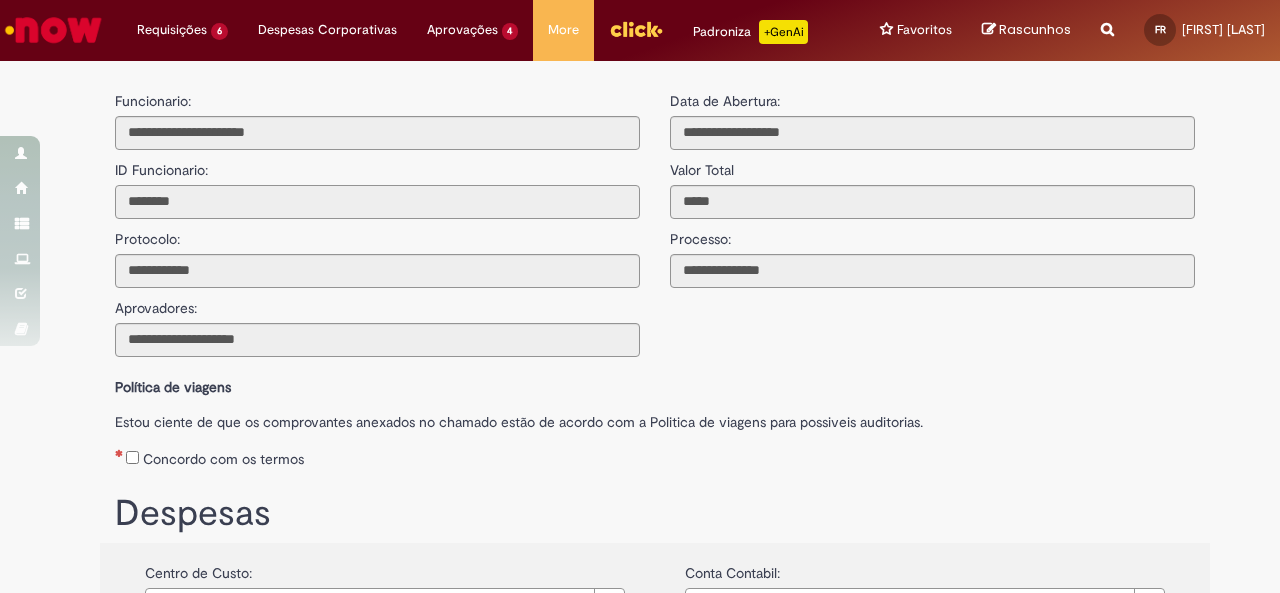 drag, startPoint x: 269, startPoint y: 210, endPoint x: 126, endPoint y: 193, distance: 144.00694 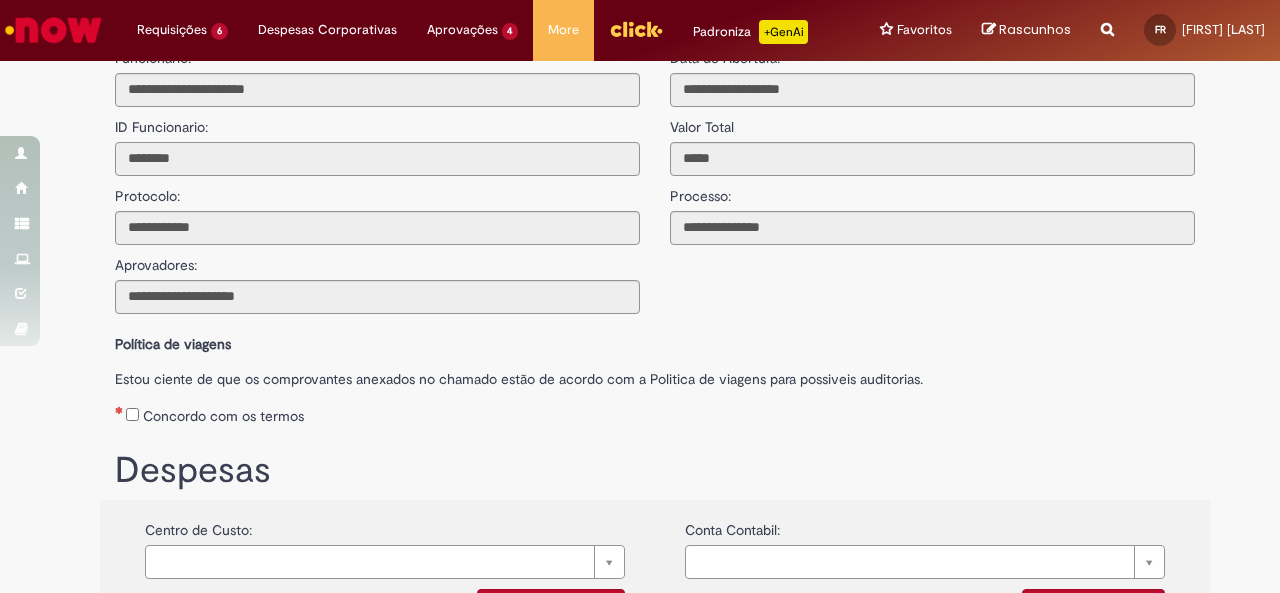scroll, scrollTop: 0, scrollLeft: 0, axis: both 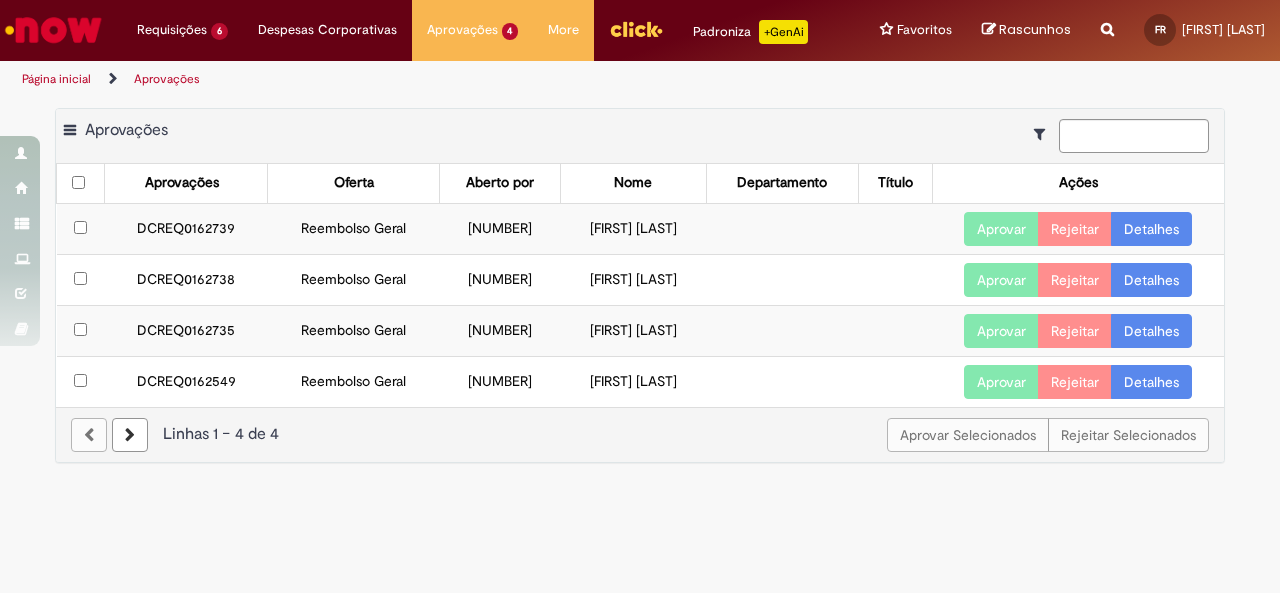 click on "DCREQ0162739" at bounding box center [186, 228] 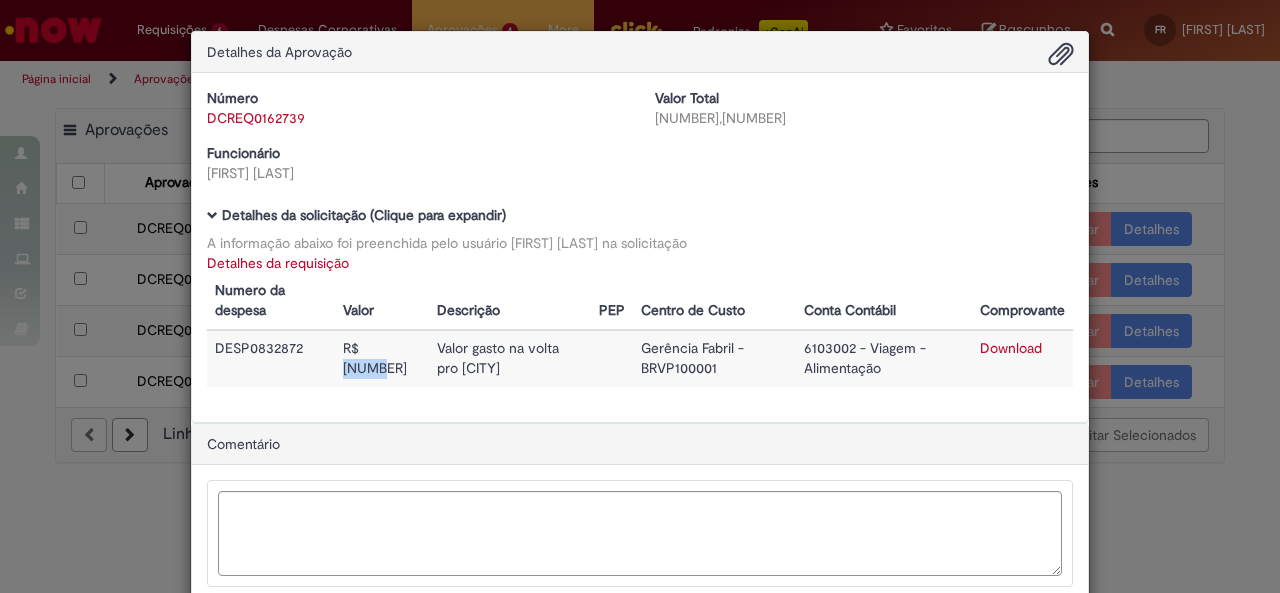 drag, startPoint x: 372, startPoint y: 371, endPoint x: 337, endPoint y: 373, distance: 35.057095 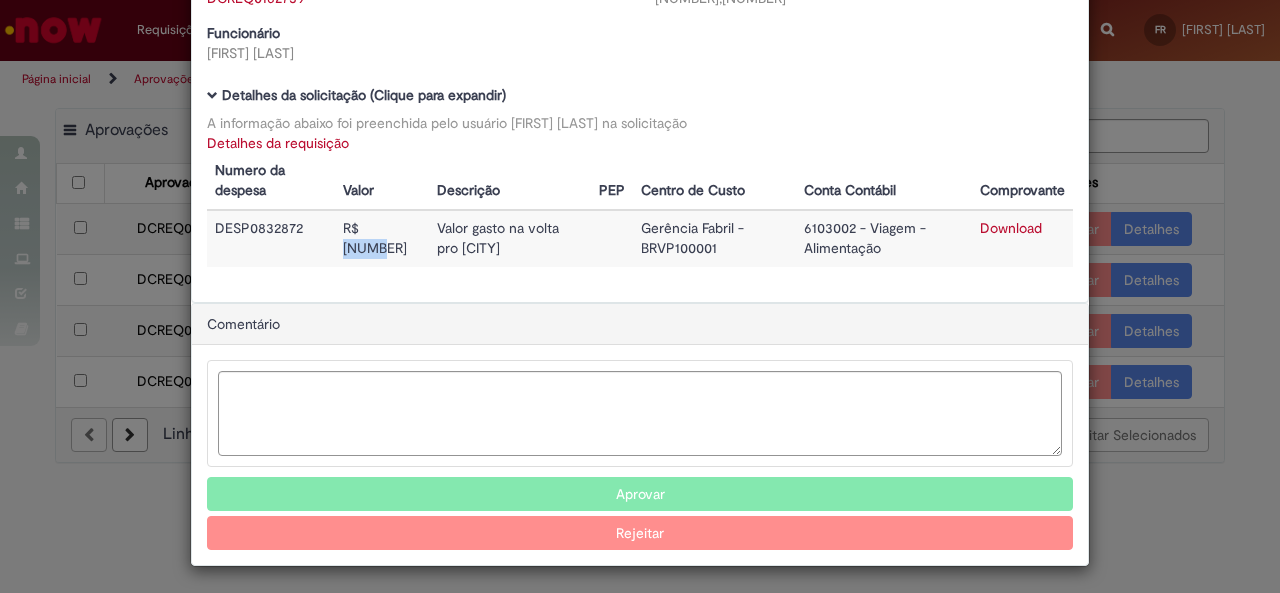 scroll, scrollTop: 119, scrollLeft: 0, axis: vertical 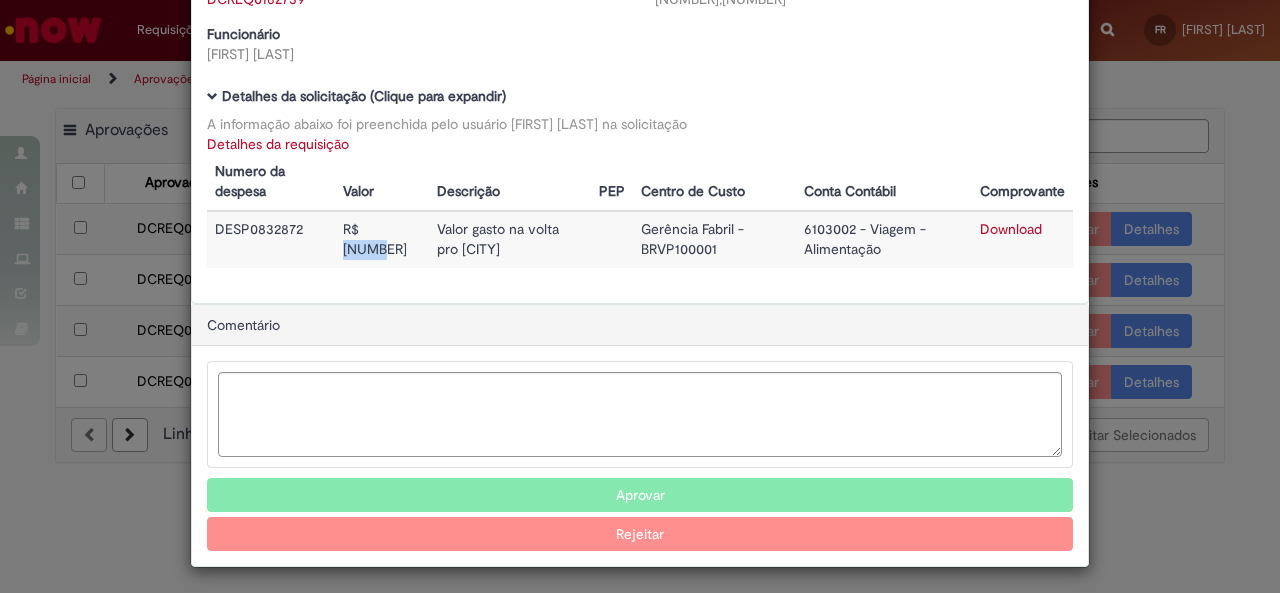 click on "Aprovar" at bounding box center (640, 495) 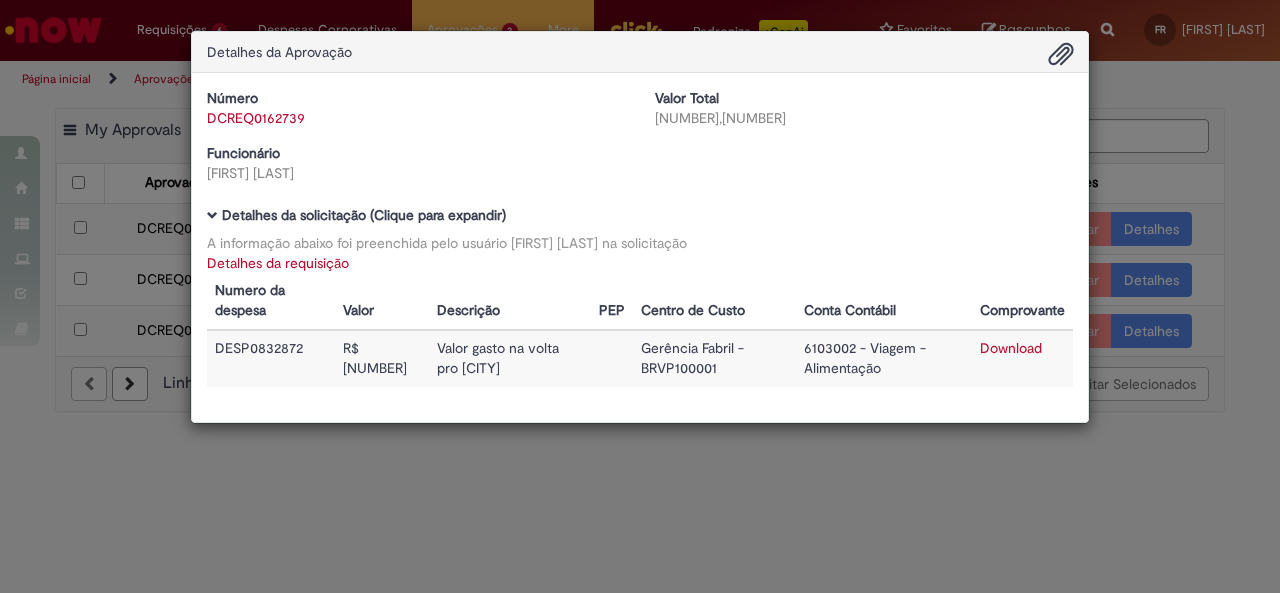 click on "Detalhes da Aprovação
Número
DCREQ0162739
Valor Total
[NUMBER]
Funcionário
[FIRST] [LAST]
Baixar arquivos da requisição
Detalhes da solicitação (Clique para expandir)
A informação abaixo foi preenchida pelo usuário [FIRST] [LAST] na solicitação
Detalhes da requisição
Numero da despesa
Valor
Descrição
PEP
Centro de Custo
Conta Contábil
Comprovante
DESP0832872
R$ [NUMBER]
Valor gasto na volta pro Rio de Janeiro
Gerência Fabril - BRVP100001
6103002 - Viagem - Alimentação
Download" at bounding box center [640, 296] 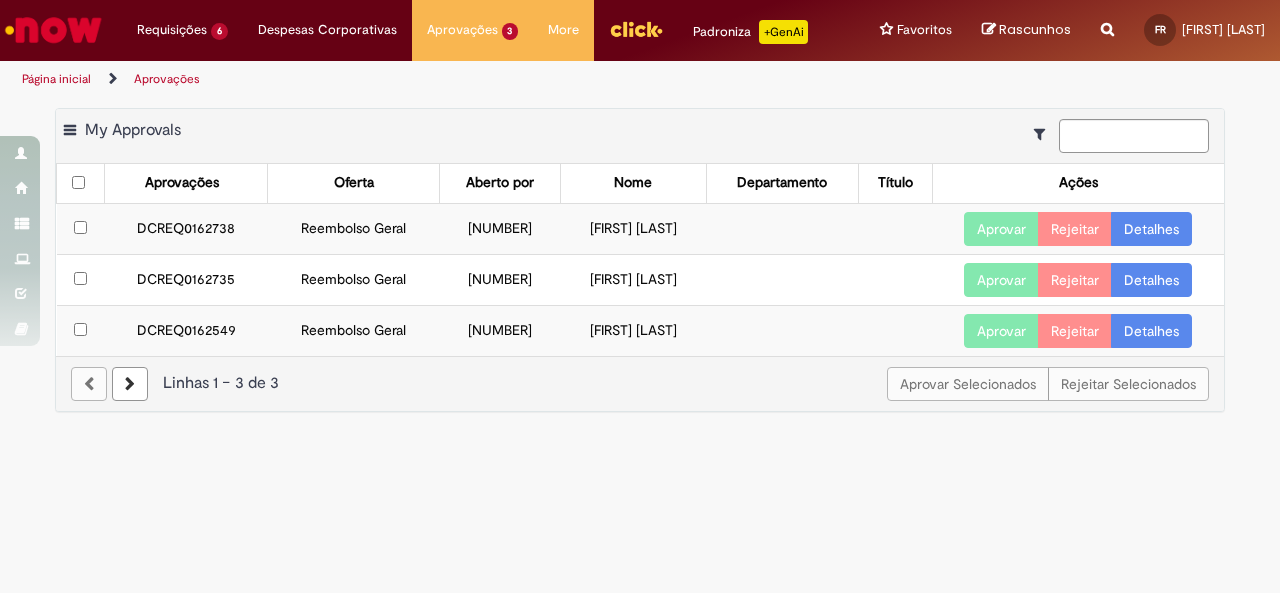 click on "DCREQ0162738" at bounding box center [186, 228] 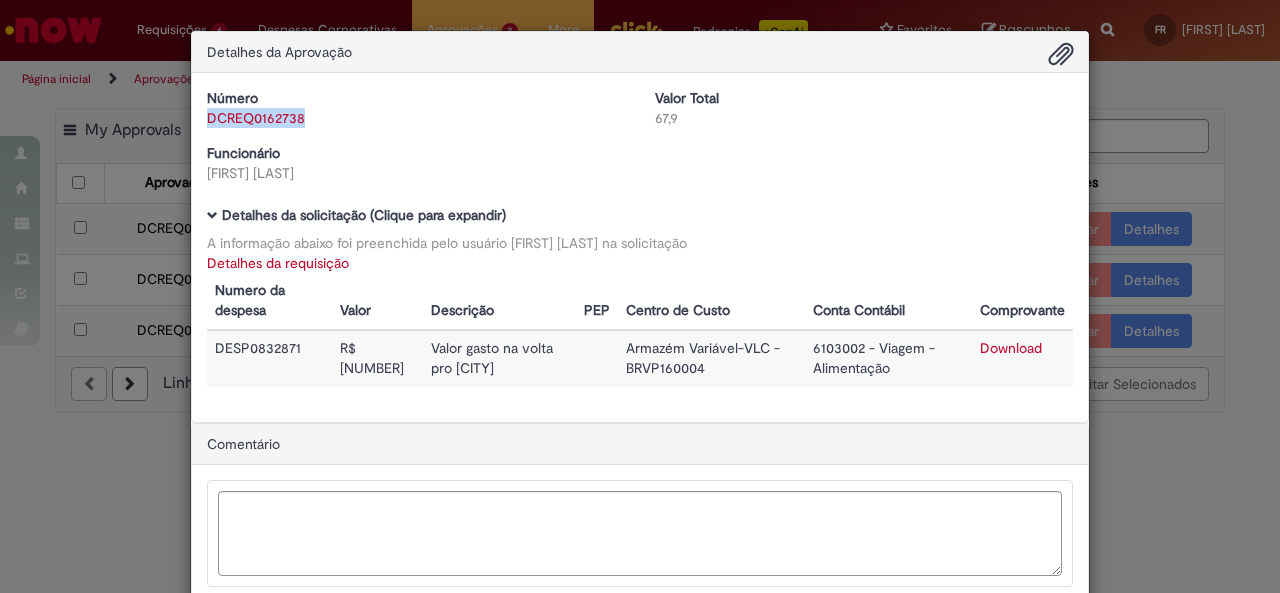 drag, startPoint x: 335, startPoint y: 115, endPoint x: 195, endPoint y: 121, distance: 140.12851 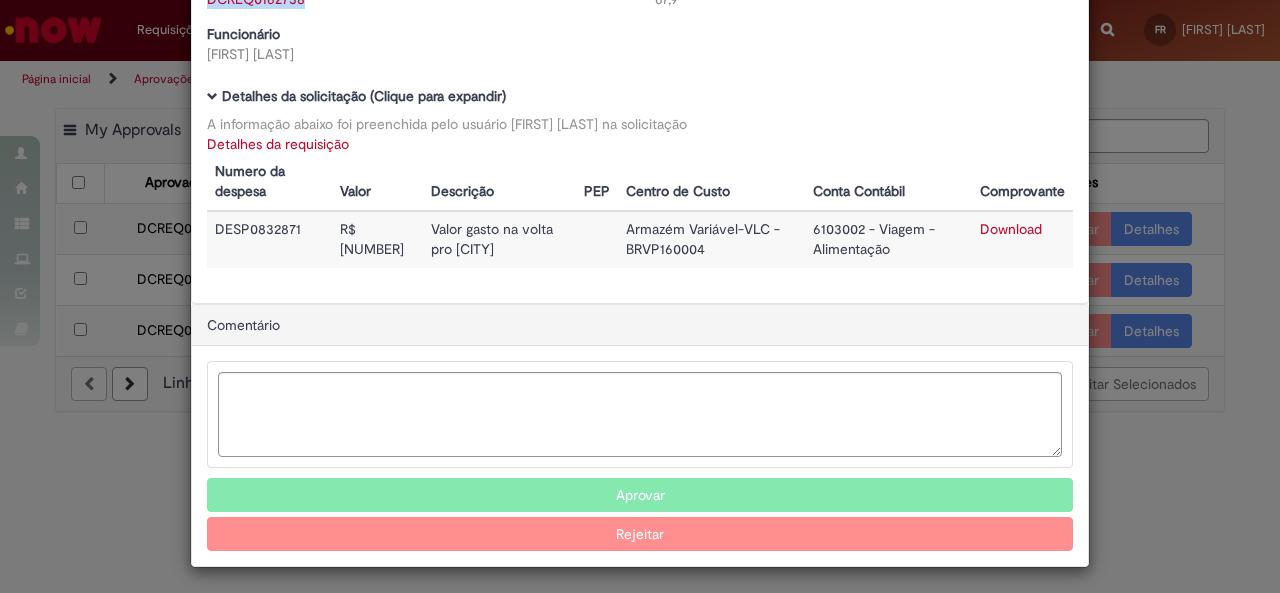 click on "Aprovar" at bounding box center [640, 495] 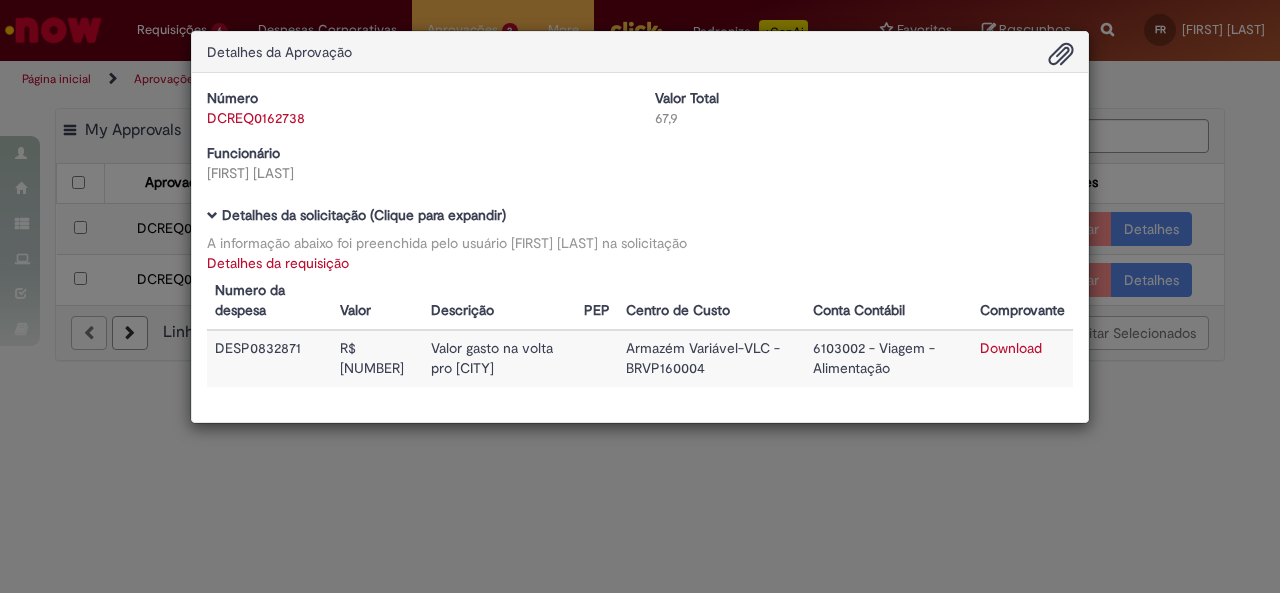 click on "Detalhes da Aprovação
Número
DCREQ0162738
Valor Total
[NUMBER]
Funcionário
[FIRST] [LAST]
Baixar arquivos da requisição
Detalhes da solicitação (Clique para expandir)
A informação abaixo foi preenchida pelo usuário [FIRST] [LAST] na solicitação
Detalhes da requisição
Numero da despesa
Valor
Descrição
PEP
Centro de Custo
Conta Contábil
Comprovante
DESP0832871
R$ [NUMBER]
Valor gasto na viagem de volta pra Carambeí
Armazém Variável-VLC - BRVP160004
6103002 - Viagem - Alimentação
Download" at bounding box center [640, 296] 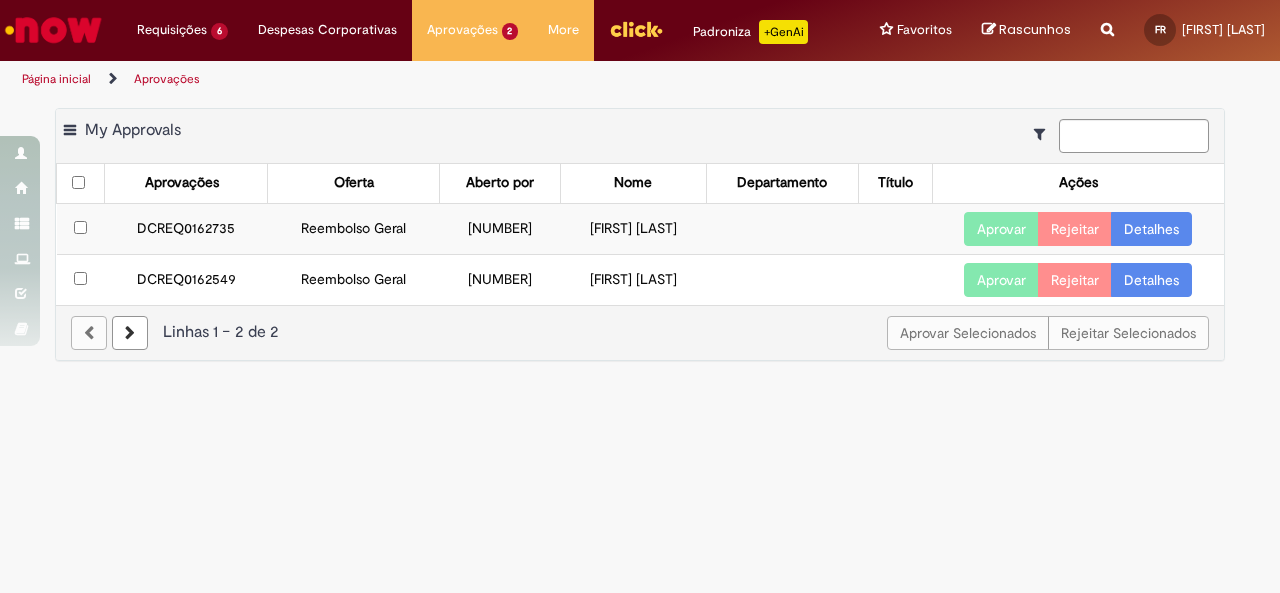 click on "DCREQ0162735" at bounding box center [186, 228] 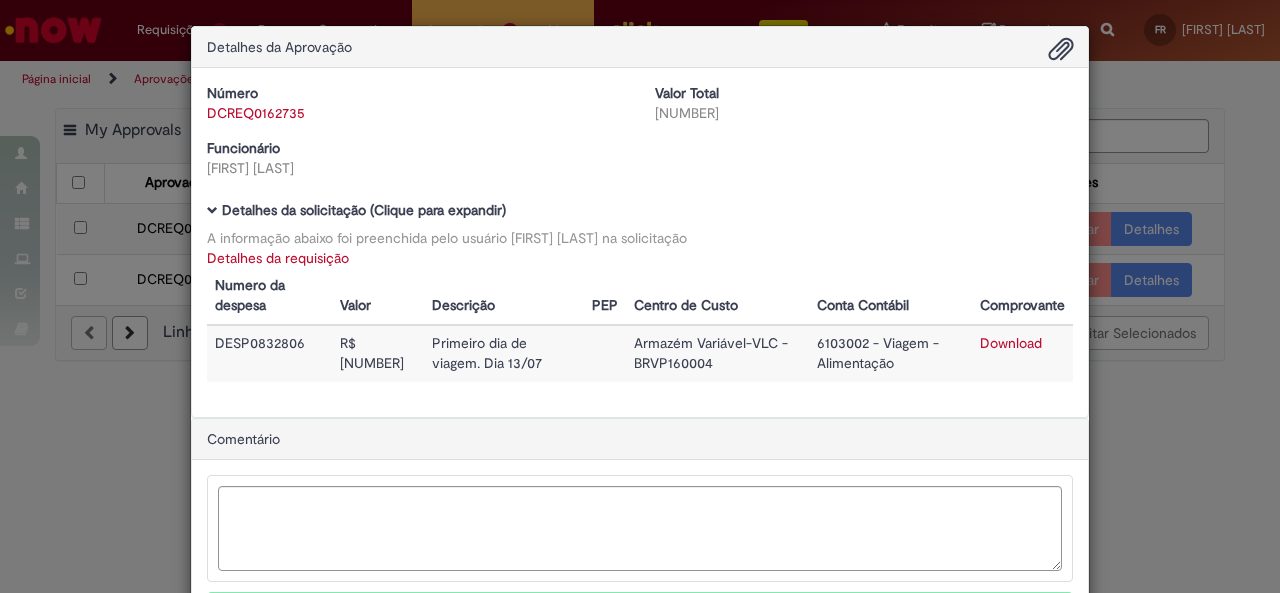 scroll, scrollTop: 6, scrollLeft: 0, axis: vertical 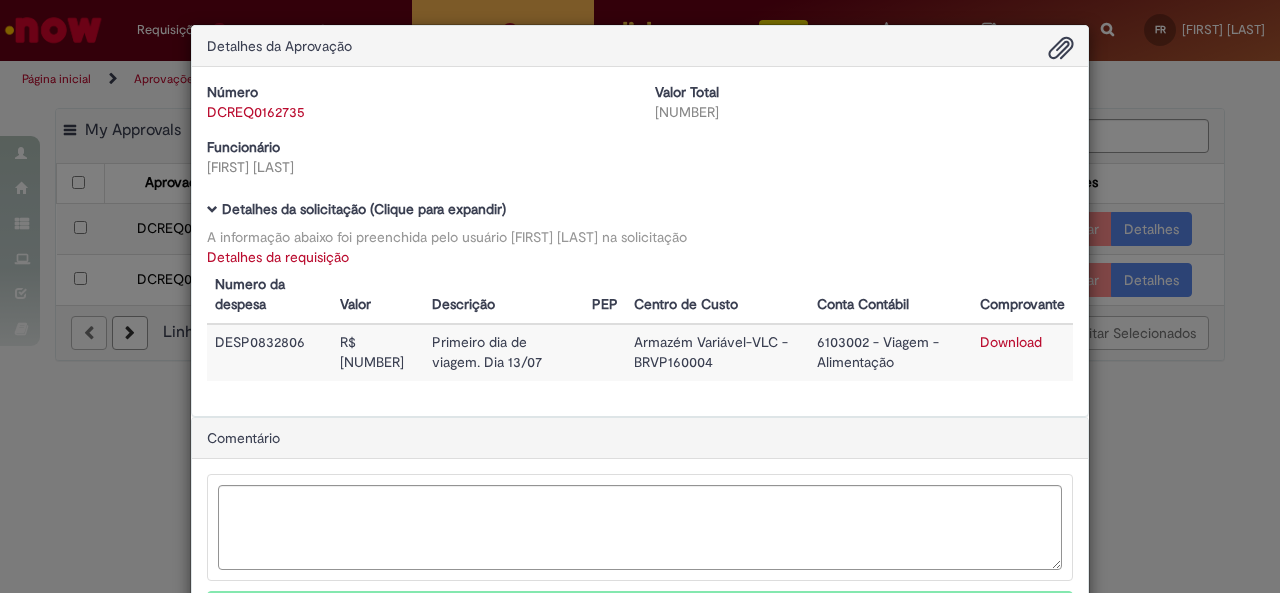 click on "Download" at bounding box center [1011, 342] 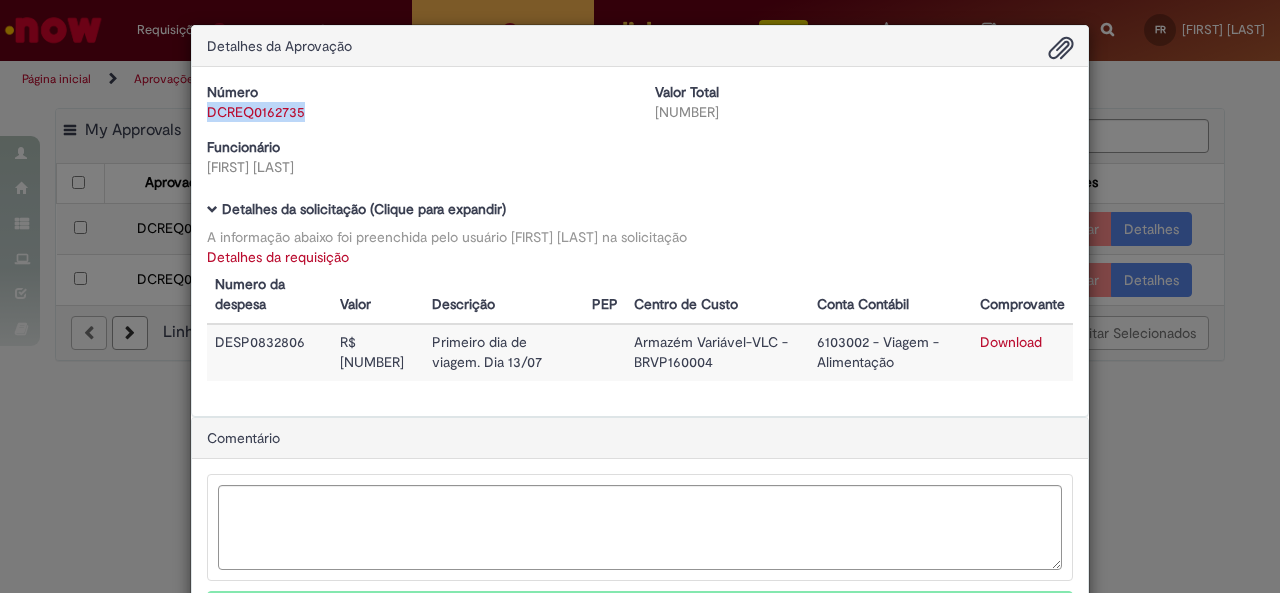 drag, startPoint x: 320, startPoint y: 114, endPoint x: 190, endPoint y: 113, distance: 130.00385 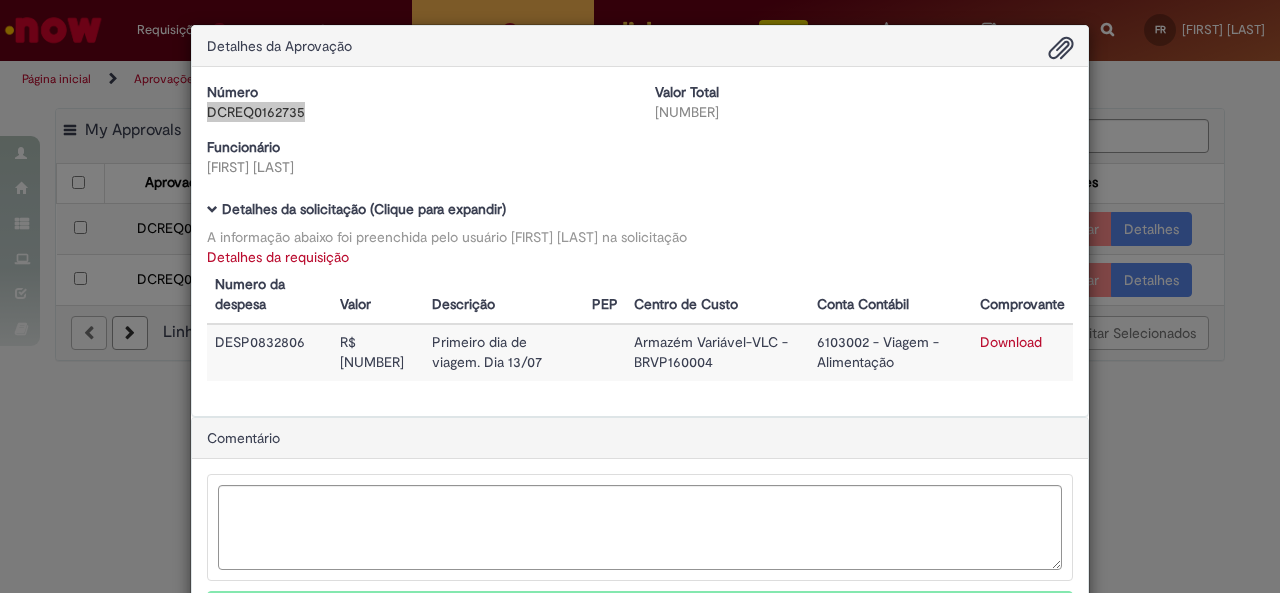 scroll, scrollTop: 6, scrollLeft: 0, axis: vertical 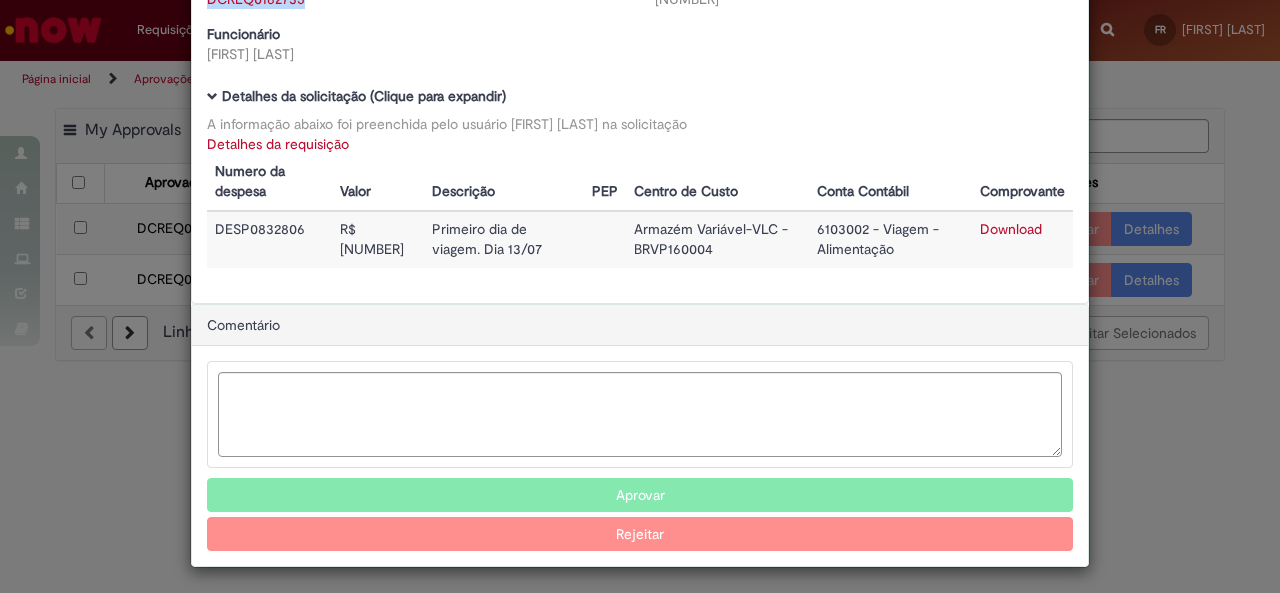 click on "Aprovar" at bounding box center [640, 495] 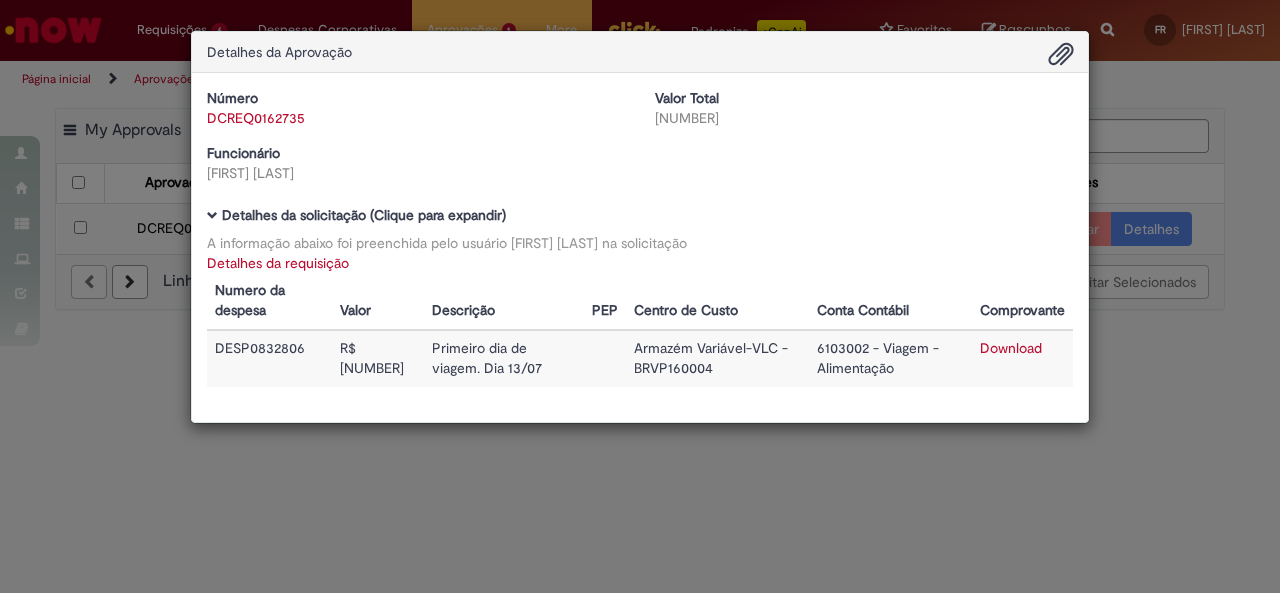 click on "Detalhes da Aprovação
Número
DCREQ0162735
Valor Total
[NUMBER]
Funcionário
[FIRST] [LAST]
Baixar arquivos da requisição
Detalhes da solicitação (Clique para expandir)
A informação abaixo foi preenchida pelo usuário [FIRST] [LAST] na solicitação
Detalhes da requisição
Numero da despesa
Valor
Descrição
PEP
Centro de Custo
Conta Contábil
Comprovante
DESP0832806
R$ [NUMBER]
Primeiro dia de viagem. Dia 13/07
Armazém Variável-VLC - BRVP160004
6103002 - Viagem - Alimentação
Download" at bounding box center [640, 296] 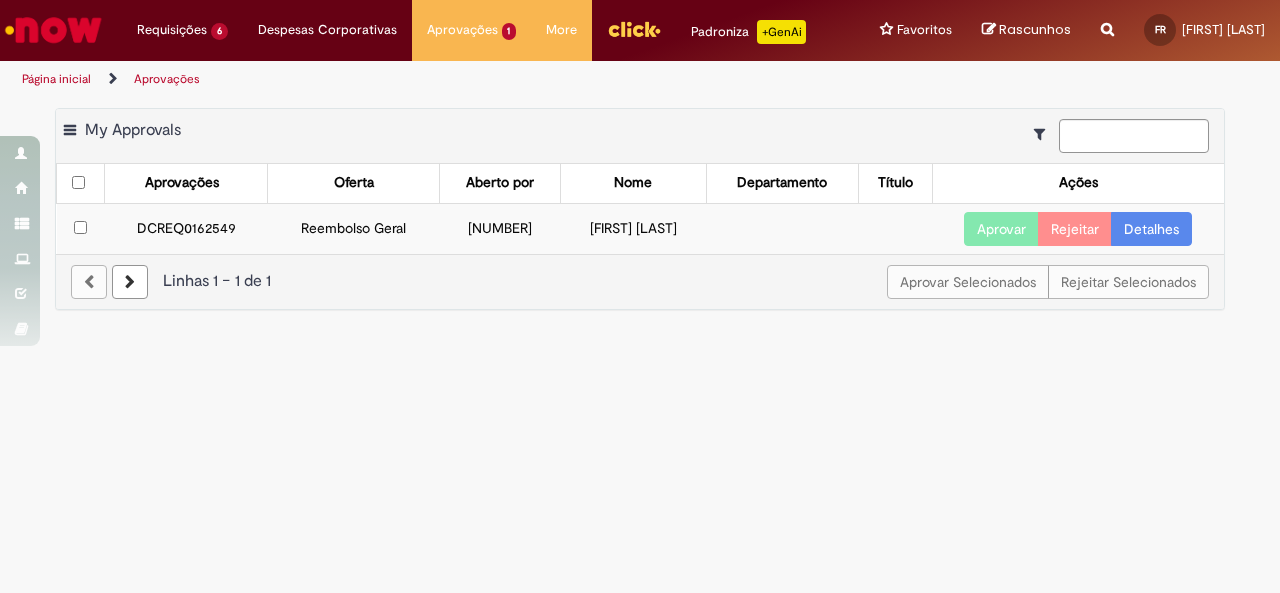 click on "DCREQ0162549" at bounding box center (186, 228) 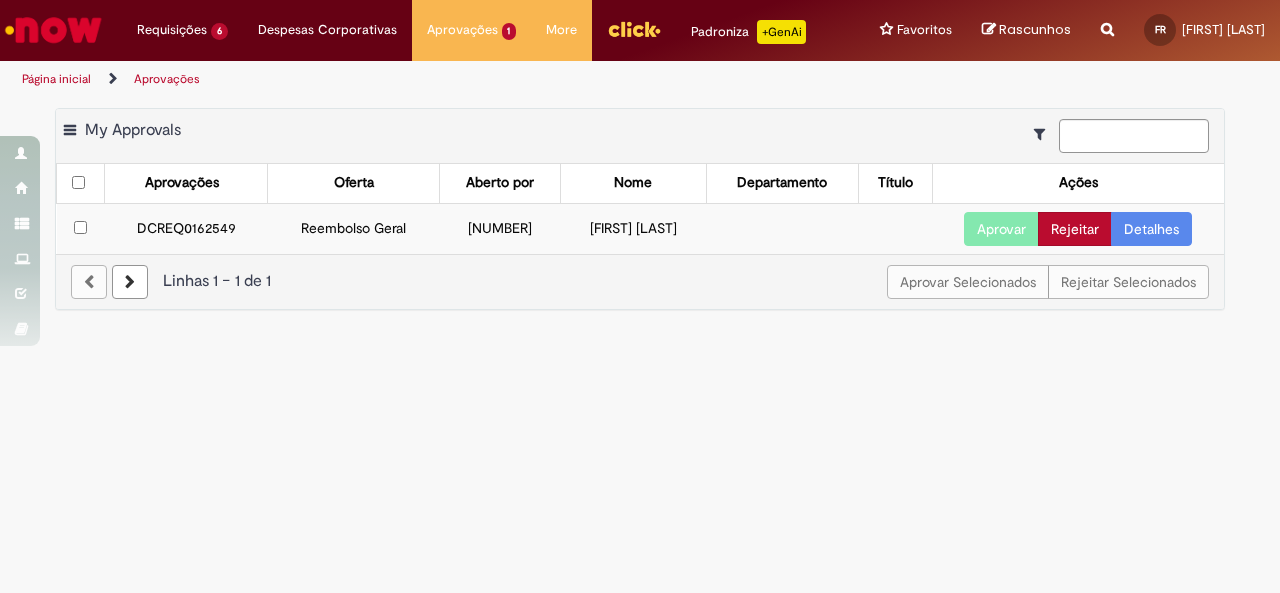 click on "Rejeitar" at bounding box center [1075, 229] 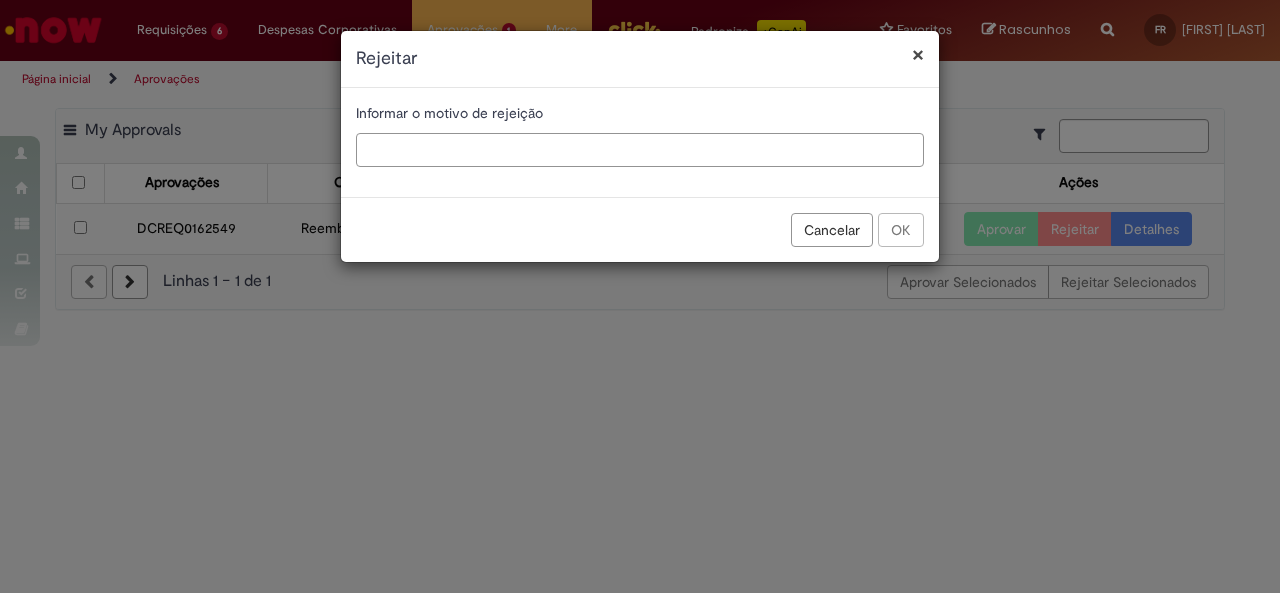 click at bounding box center [640, 150] 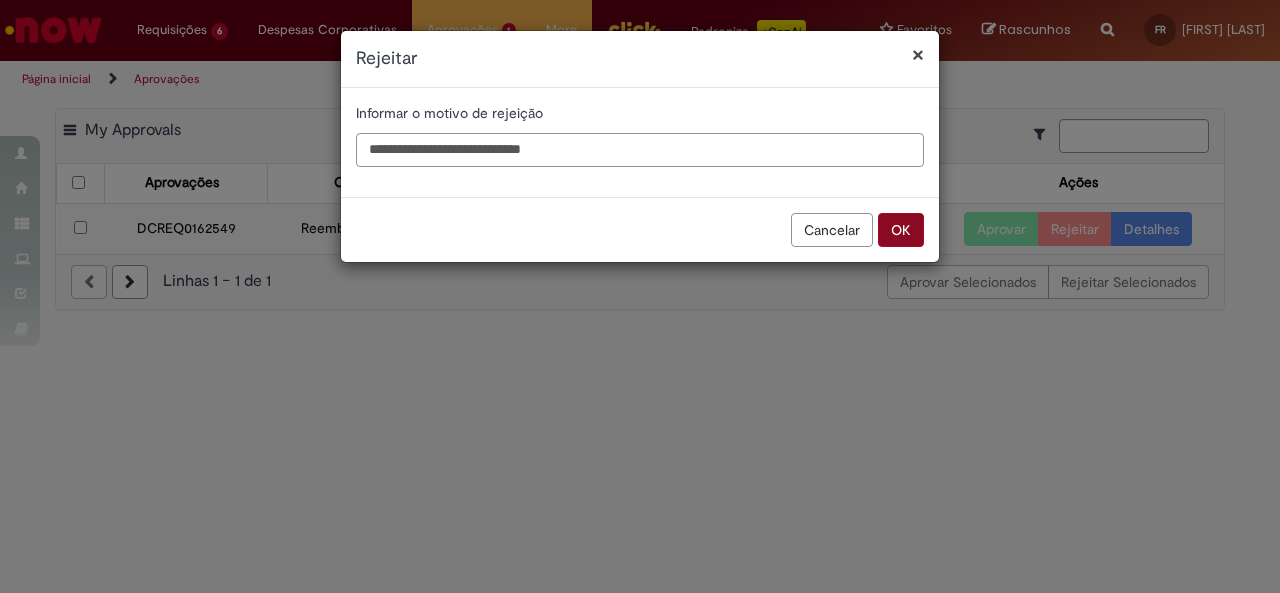 type on "**********" 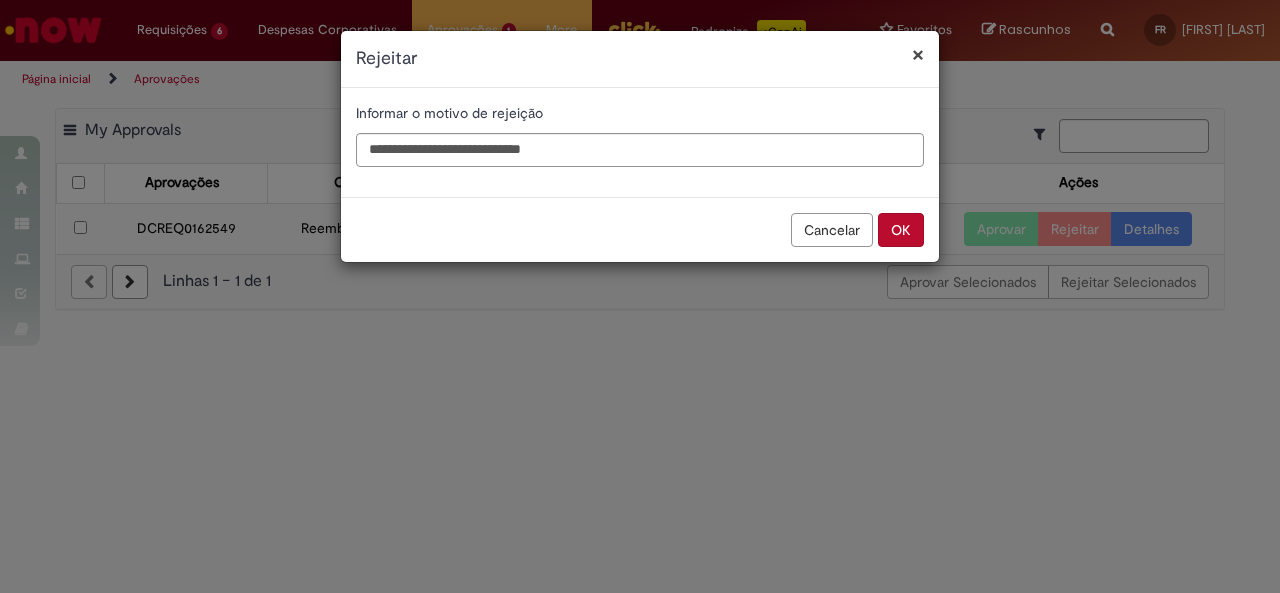 click on "OK" at bounding box center (901, 230) 